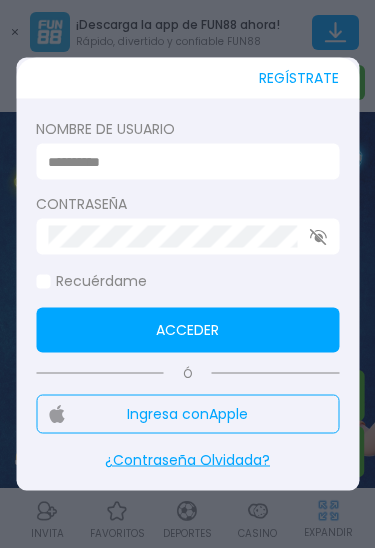scroll, scrollTop: 0, scrollLeft: 0, axis: both 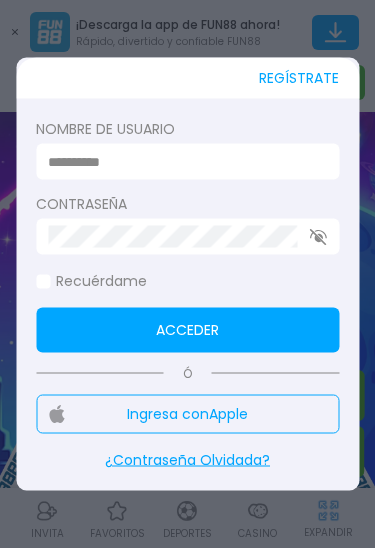 click on "REGÍSTRATE" at bounding box center (187, 78) 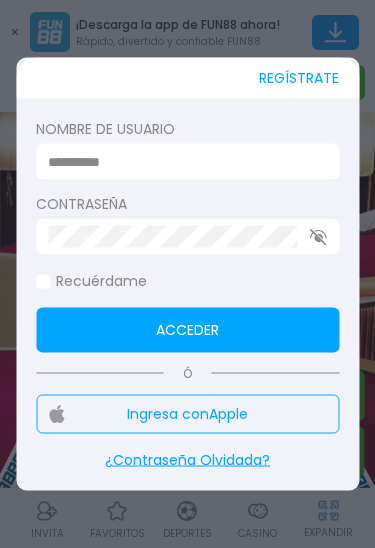 click at bounding box center [187, 274] 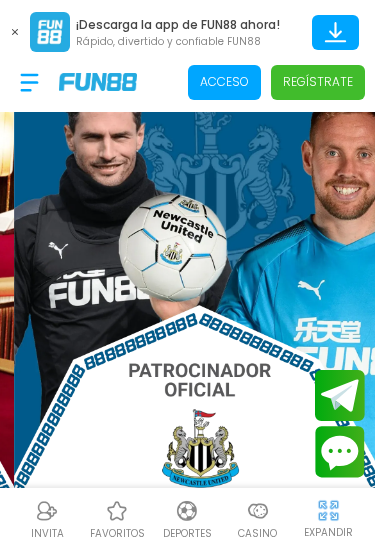 click on "Acceso" at bounding box center [224, 82] 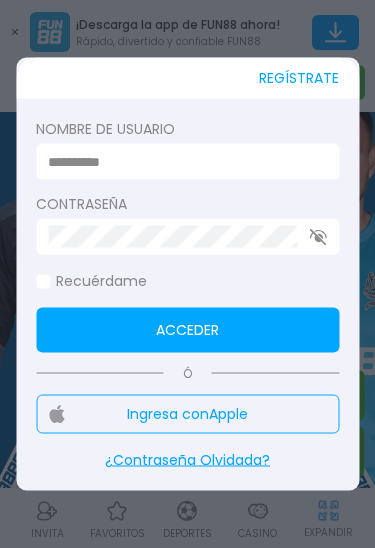 click at bounding box center (181, 161) 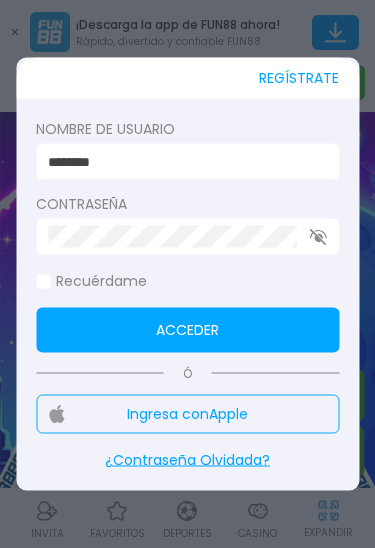 type on "********" 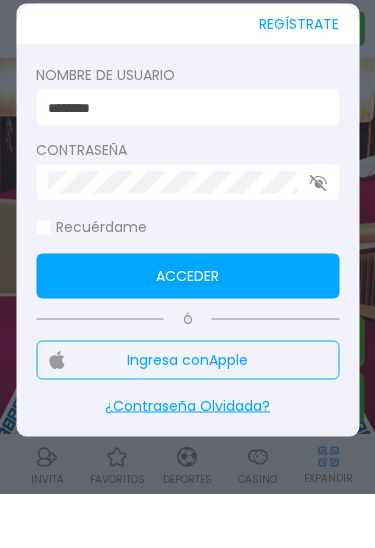 click on "Acceder" at bounding box center [187, 330] 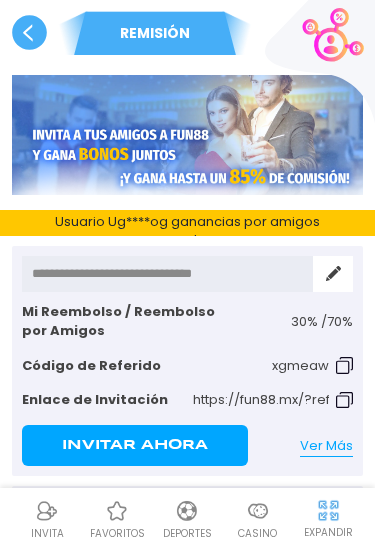 click 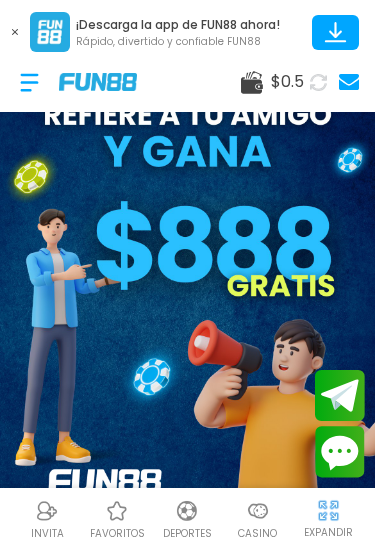 click at bounding box center [15, 32] 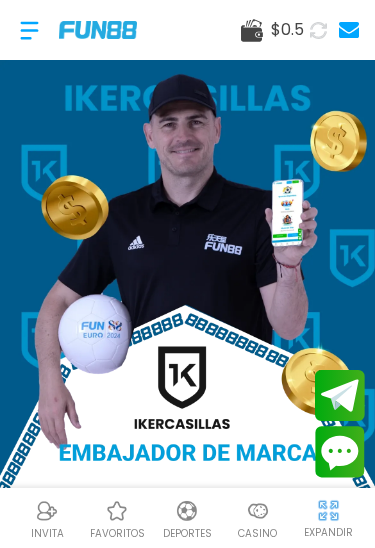 click at bounding box center [258, 511] 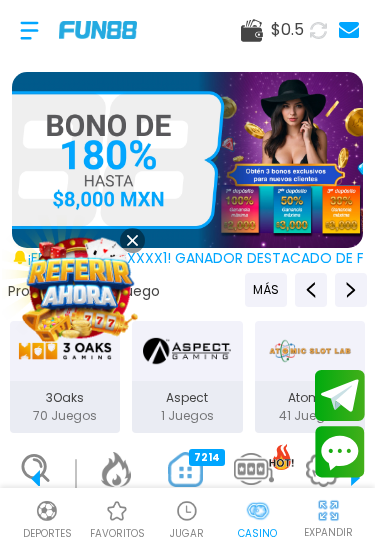 scroll, scrollTop: 0, scrollLeft: 50, axis: horizontal 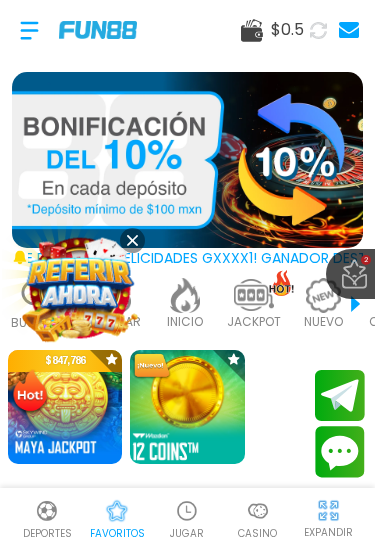 click at bounding box center [188, 407] 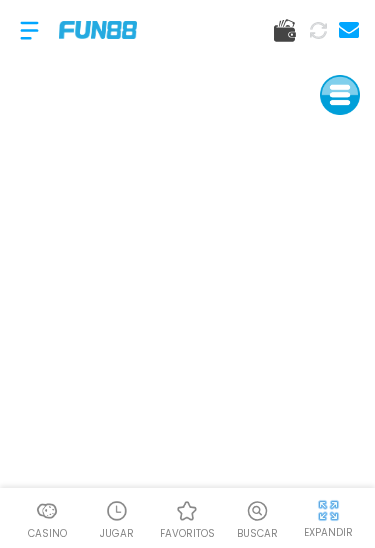 click at bounding box center (328, 510) 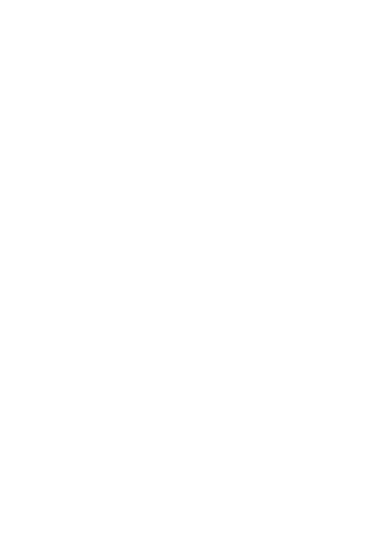 scroll, scrollTop: 0, scrollLeft: 0, axis: both 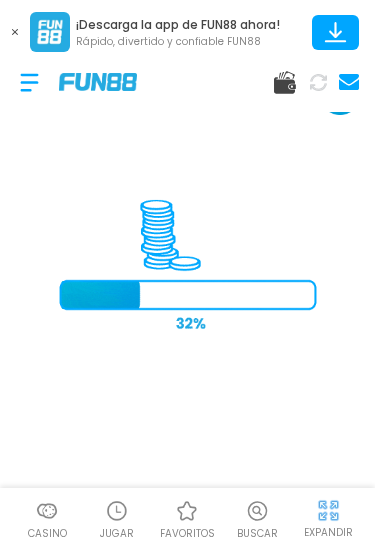click at bounding box center (328, 510) 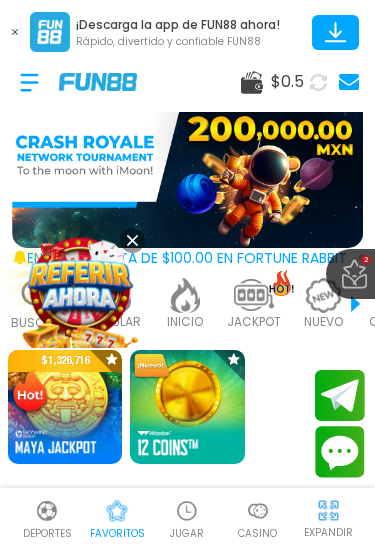 scroll, scrollTop: 0, scrollLeft: 0, axis: both 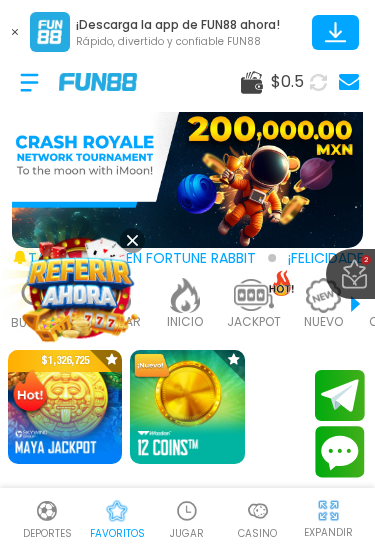 click at bounding box center (258, 511) 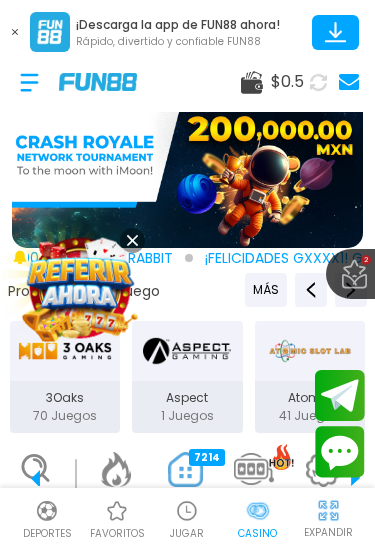 scroll, scrollTop: 0, scrollLeft: 50, axis: horizontal 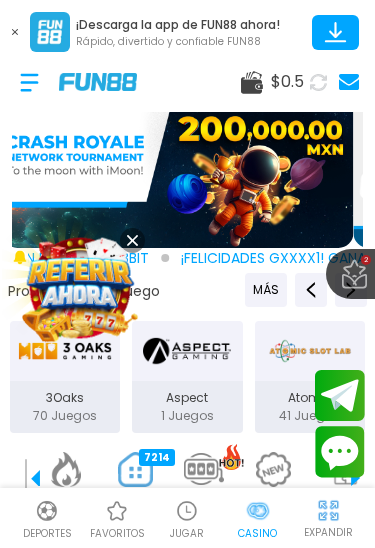 click at bounding box center (132, 240) 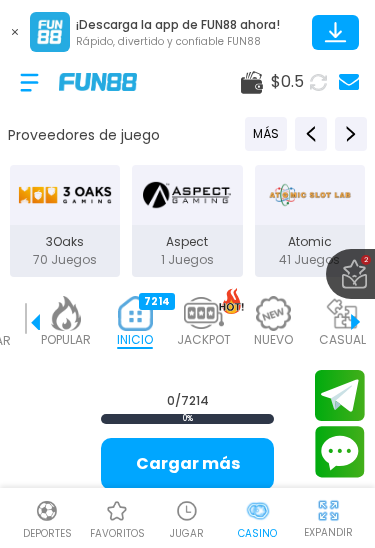 scroll, scrollTop: 156, scrollLeft: 0, axis: vertical 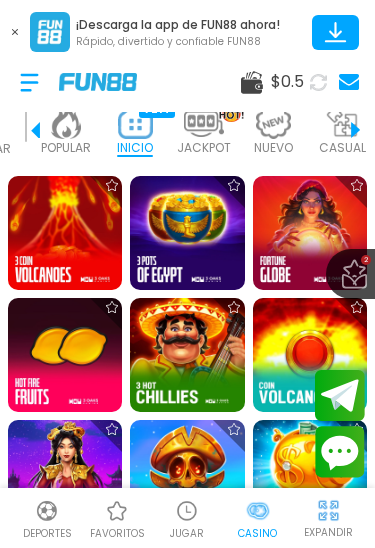 click at bounding box center (310, 355) 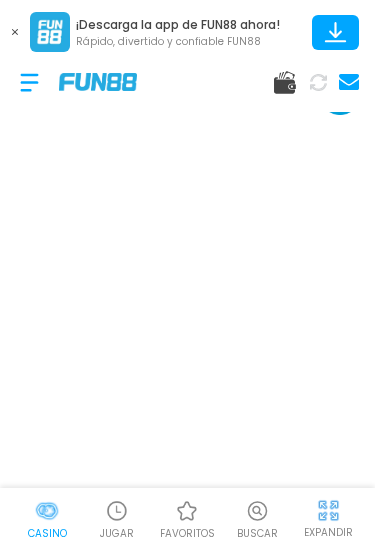 click at bounding box center [328, 510] 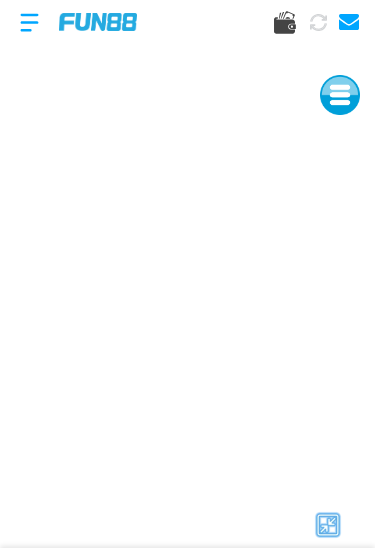 click at bounding box center (328, 525) 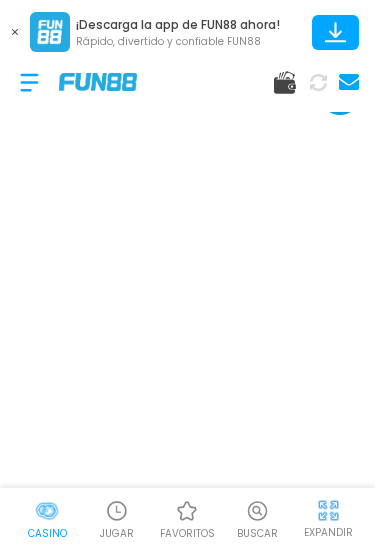 click at bounding box center [29, 82] 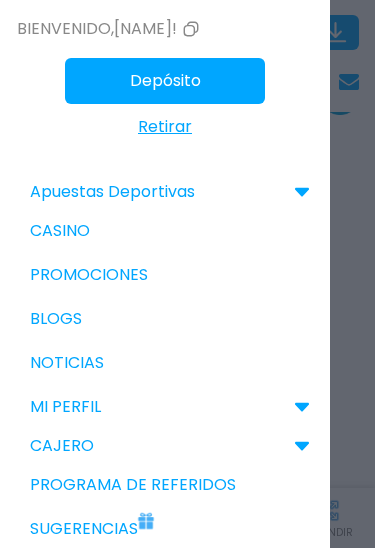 scroll, scrollTop: 0, scrollLeft: 0, axis: both 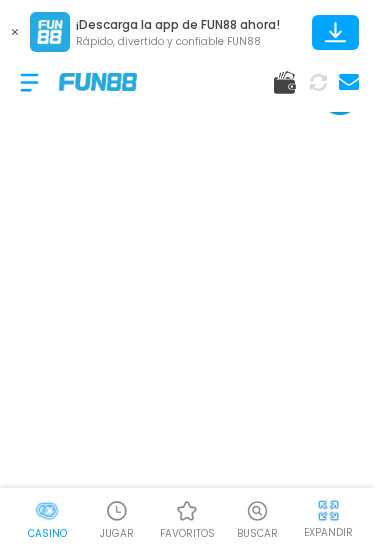 click at bounding box center [29, 82] 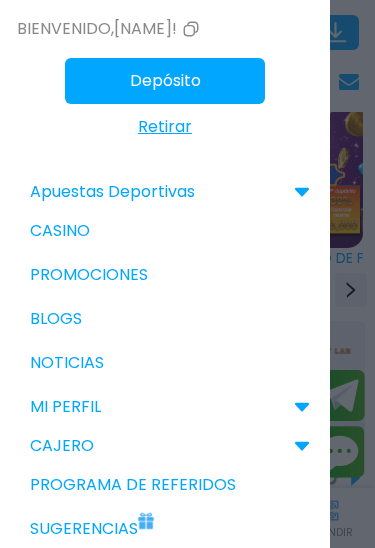 scroll, scrollTop: 0, scrollLeft: 50, axis: horizontal 